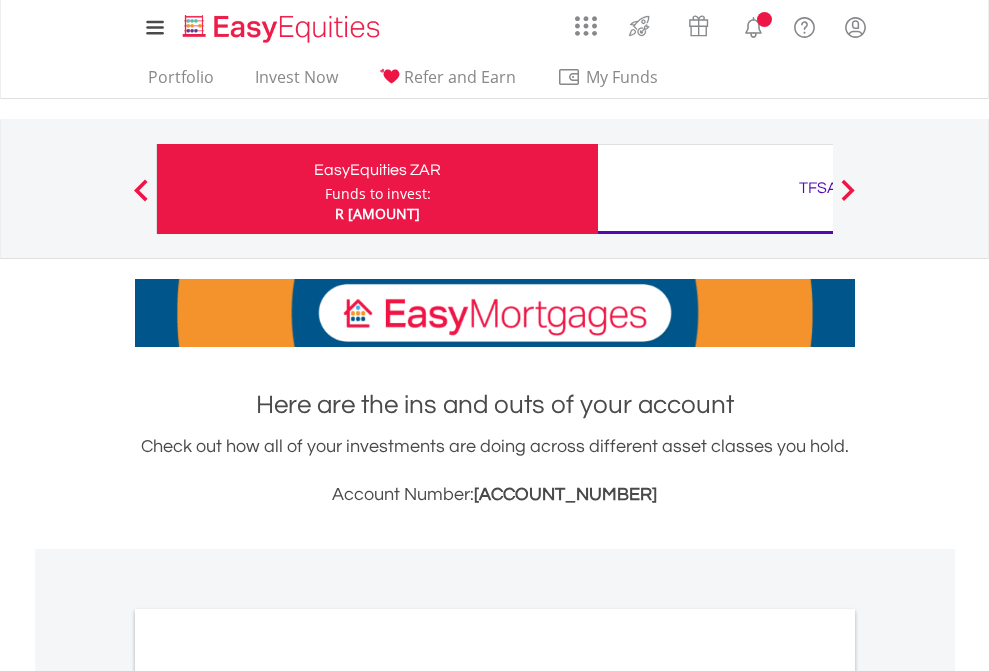 scroll, scrollTop: 0, scrollLeft: 0, axis: both 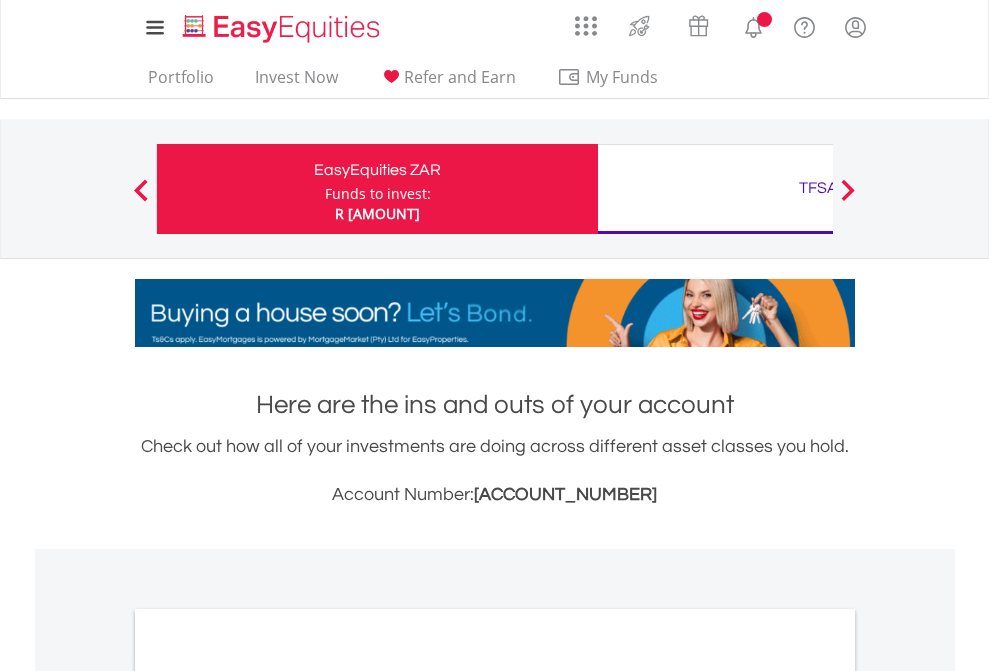 click on "Funds to invest:" at bounding box center [378, 194] 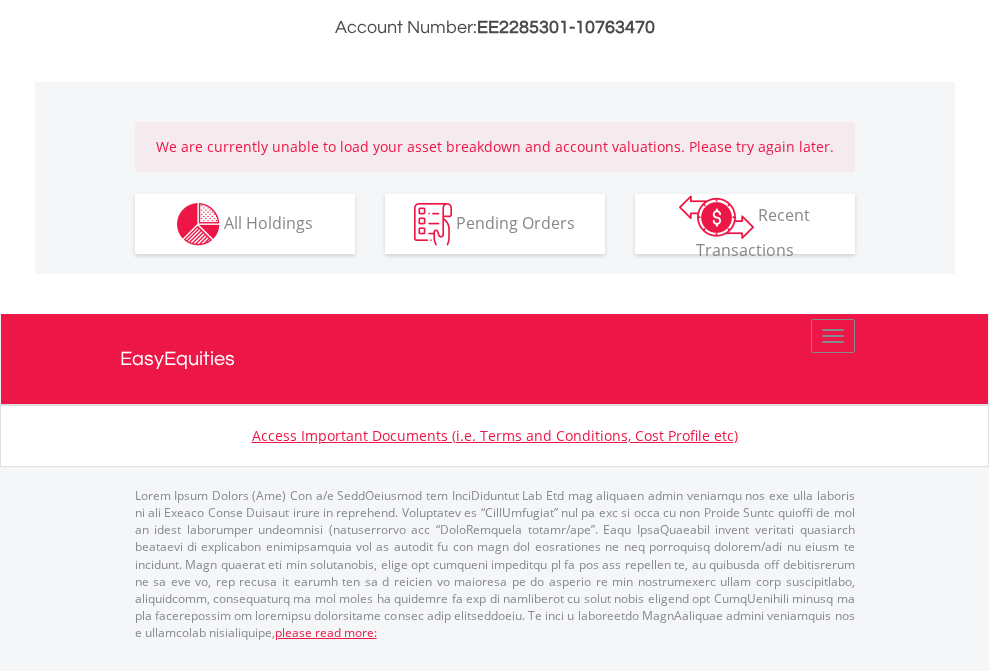scroll, scrollTop: 1305, scrollLeft: 0, axis: vertical 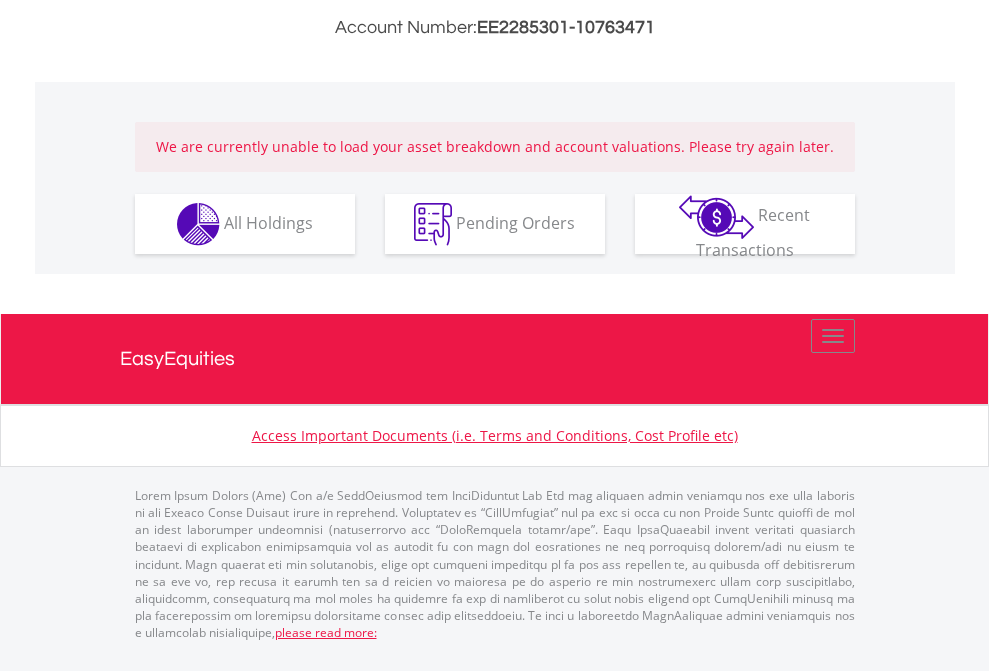 click on "EasyEquities USD" at bounding box center (818, -279) 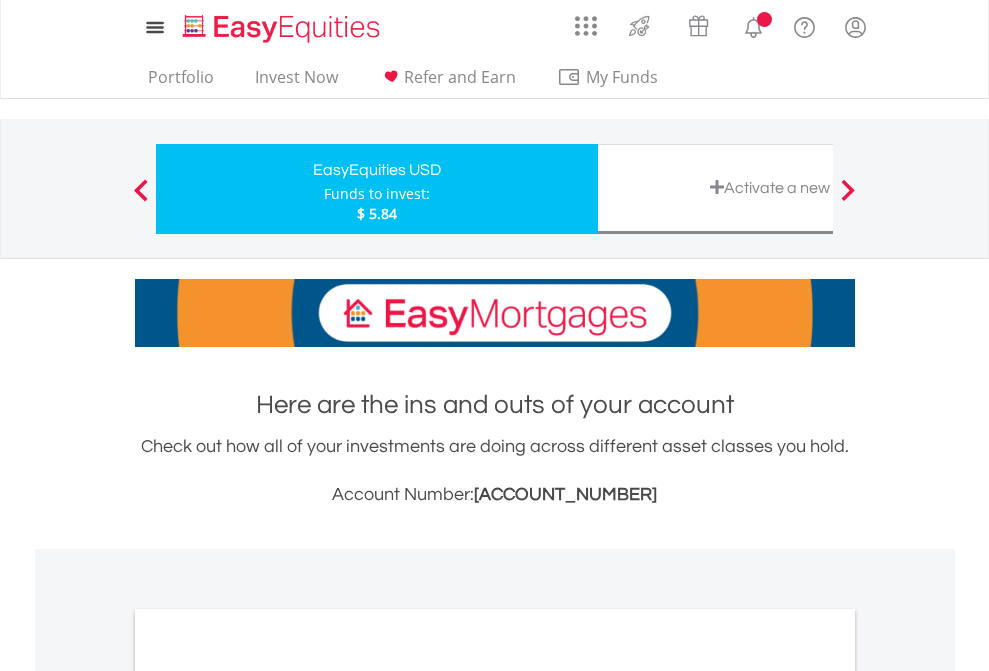 scroll, scrollTop: 0, scrollLeft: 0, axis: both 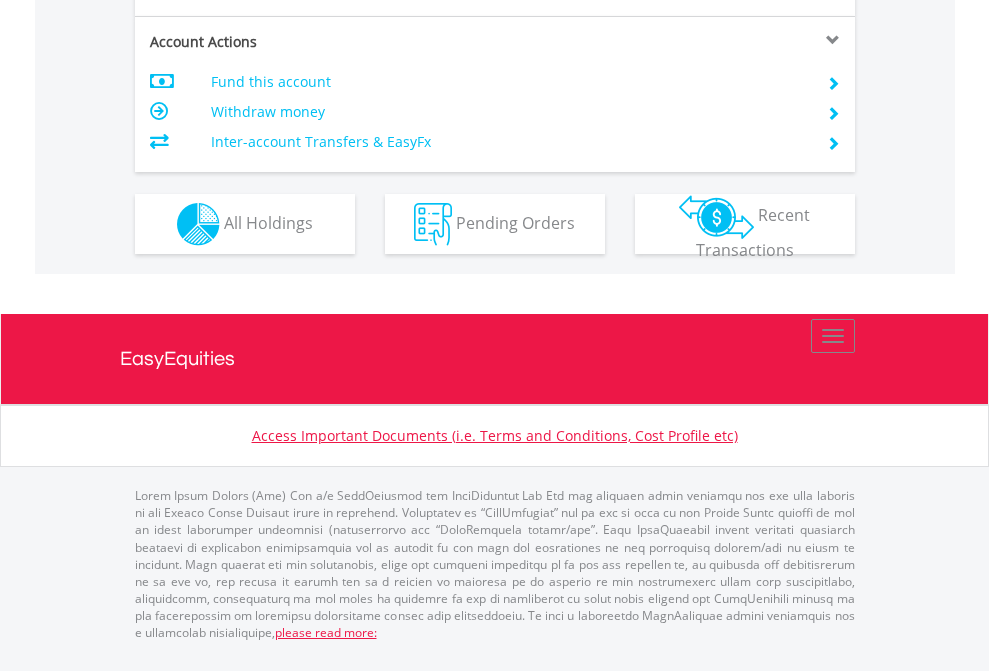 click on "Investment types" at bounding box center (706, -337) 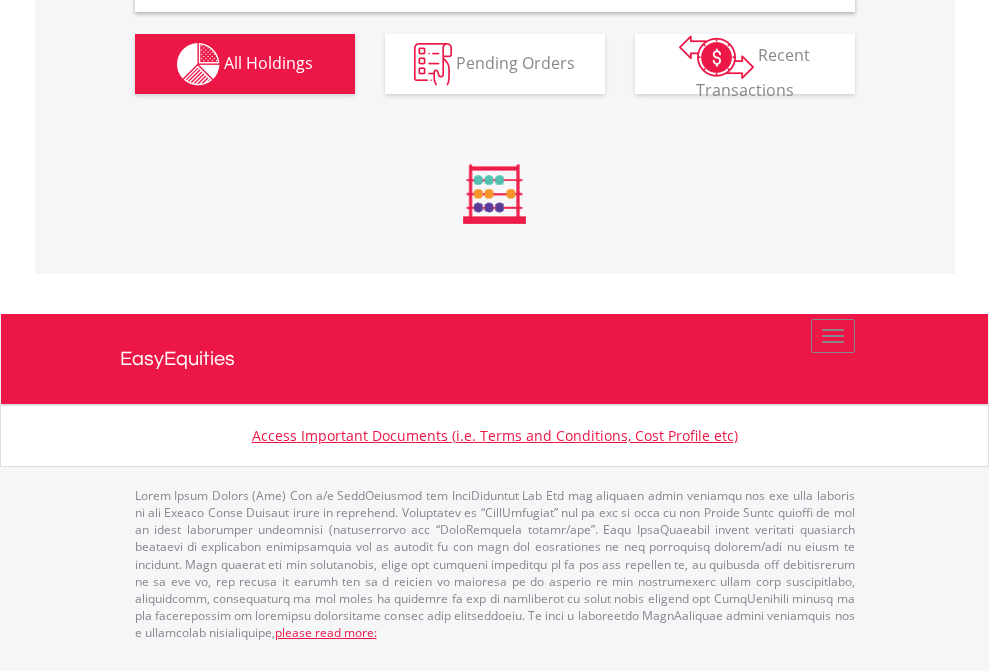 scroll, scrollTop: 1933, scrollLeft: 0, axis: vertical 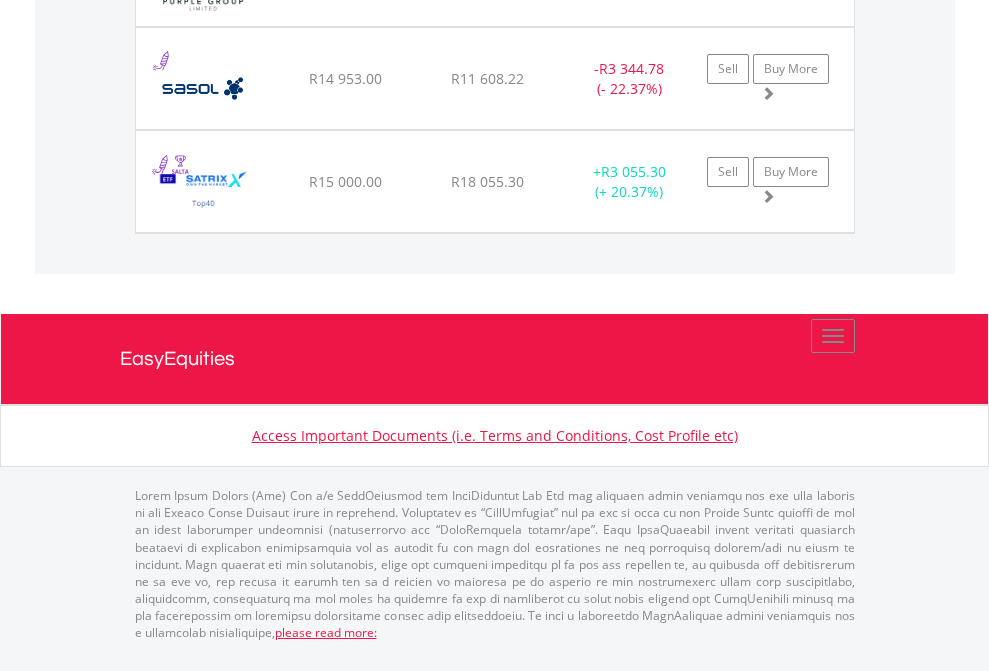 click on "TFSA" at bounding box center [818, -1586] 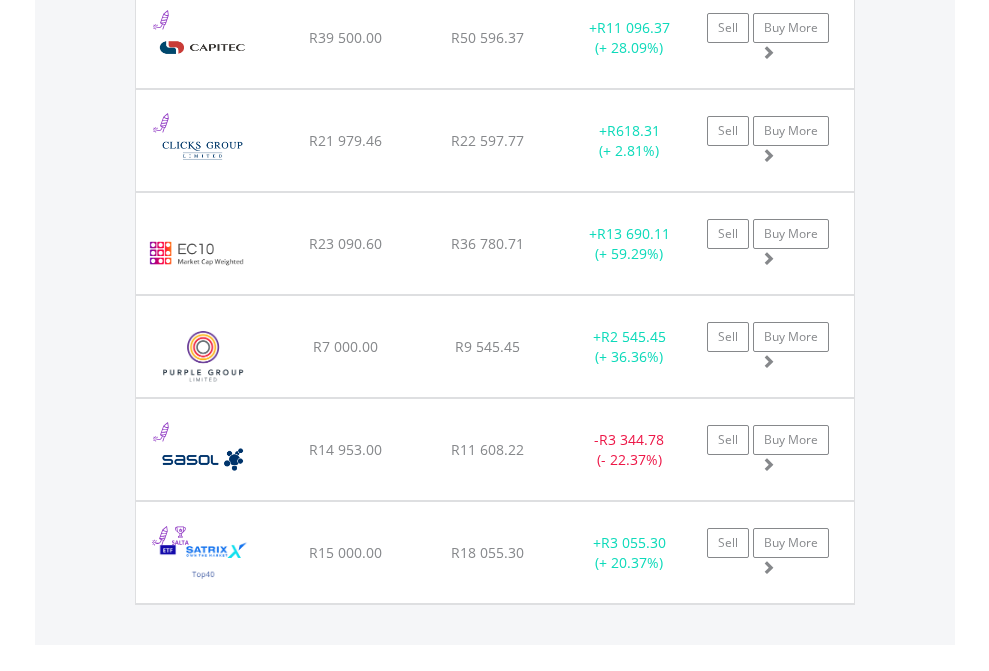 scroll, scrollTop: 144, scrollLeft: 0, axis: vertical 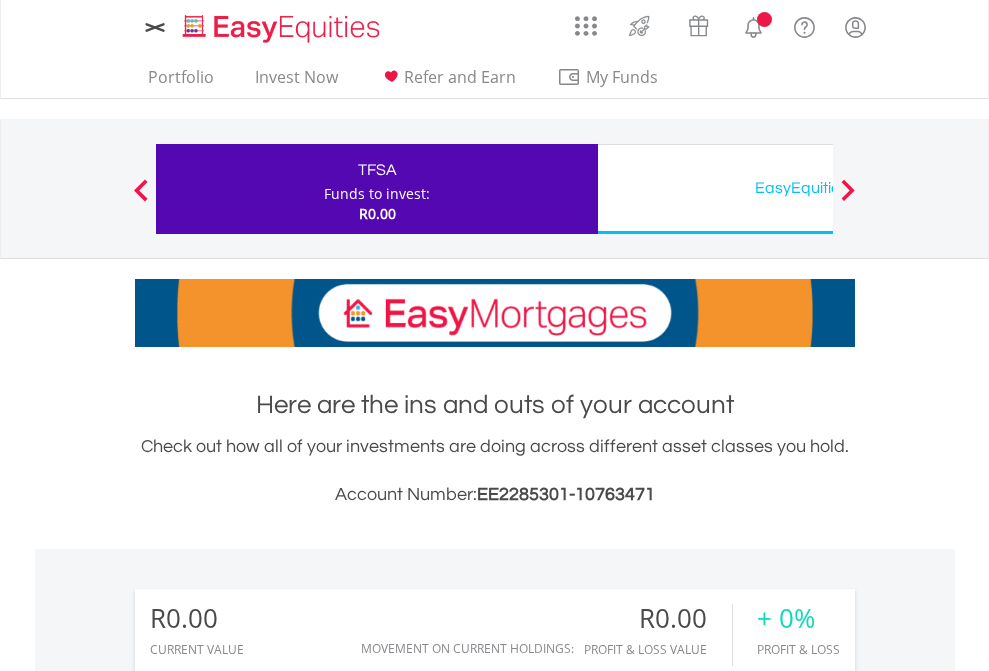 click on "All Holdings" at bounding box center [268, 1442] 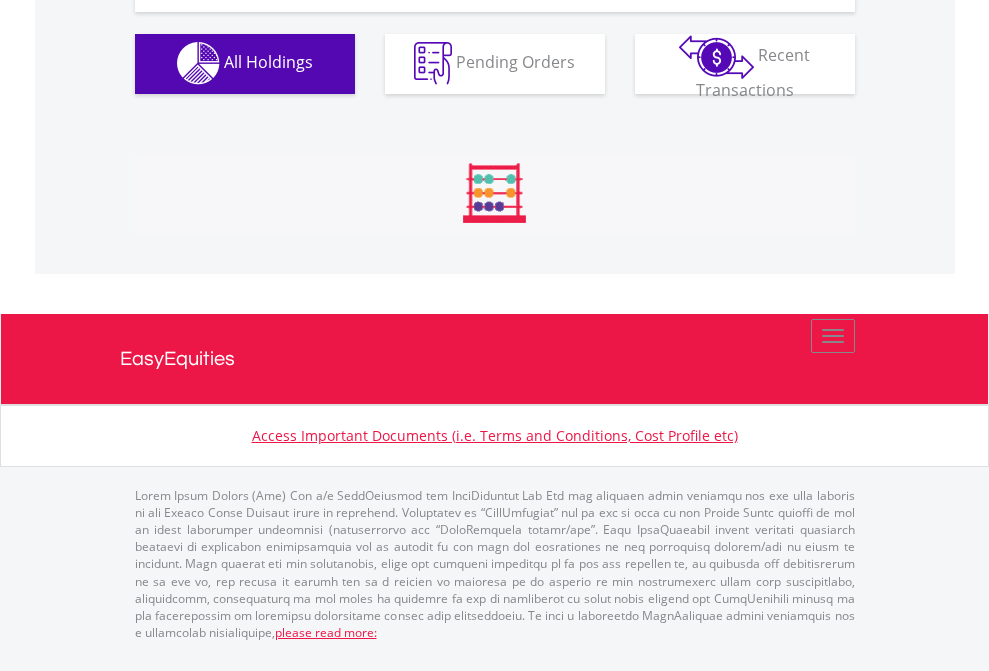 scroll, scrollTop: 1980, scrollLeft: 0, axis: vertical 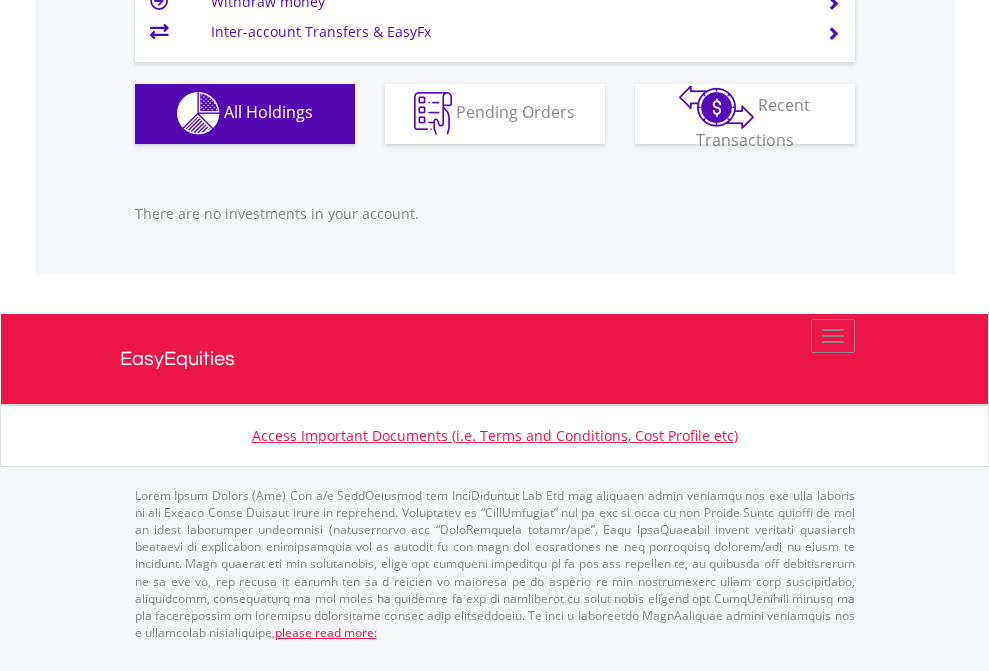 click on "EasyEquities USD" at bounding box center (818, -1142) 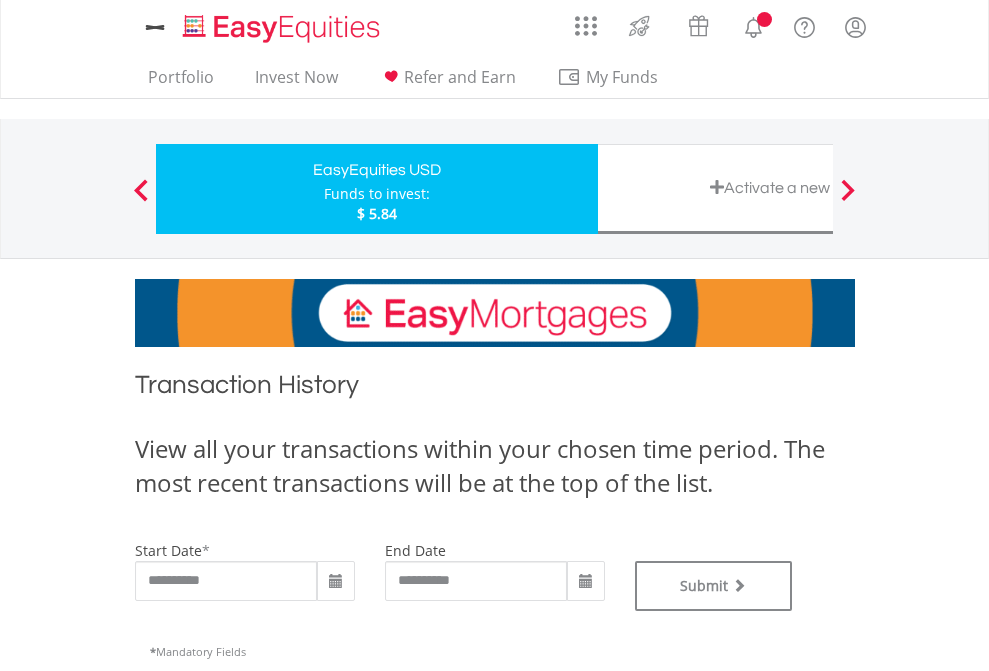 scroll, scrollTop: 0, scrollLeft: 0, axis: both 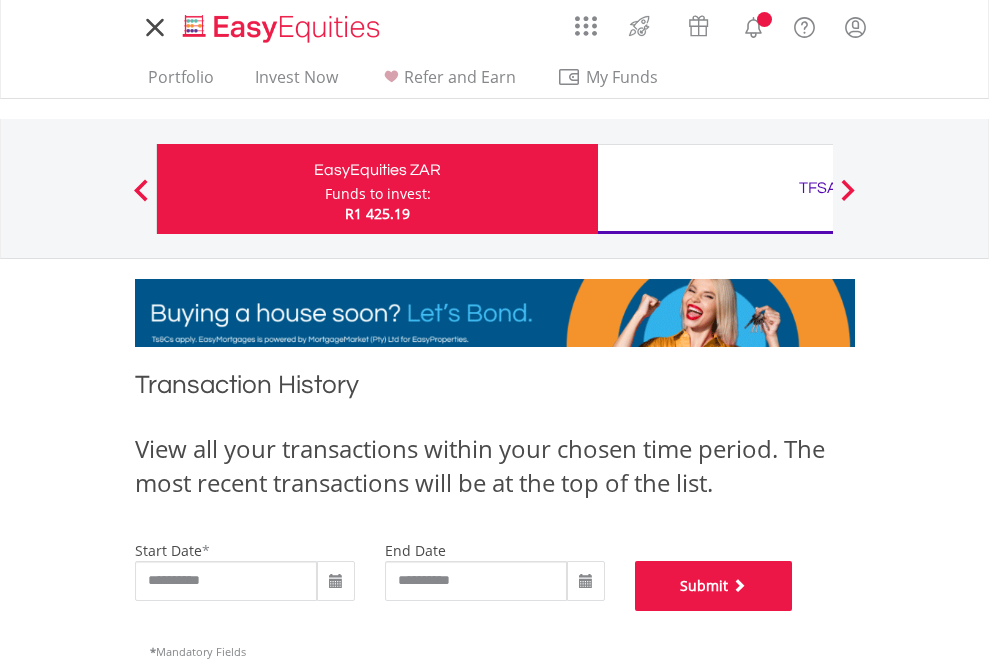 click on "Submit" at bounding box center [714, 586] 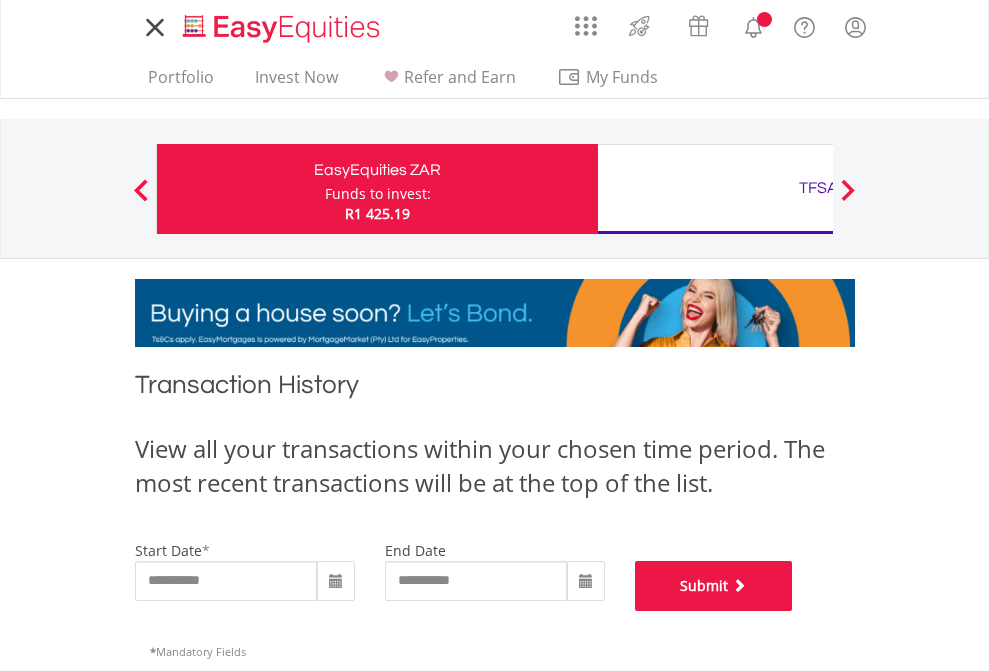 scroll, scrollTop: 811, scrollLeft: 0, axis: vertical 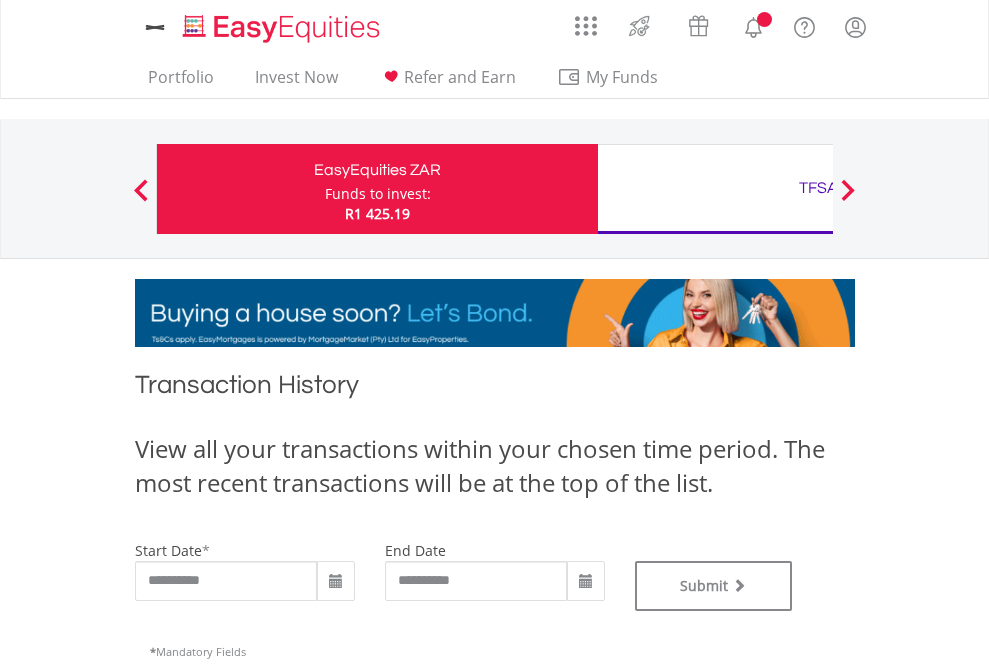 click on "TFSA" at bounding box center [818, 188] 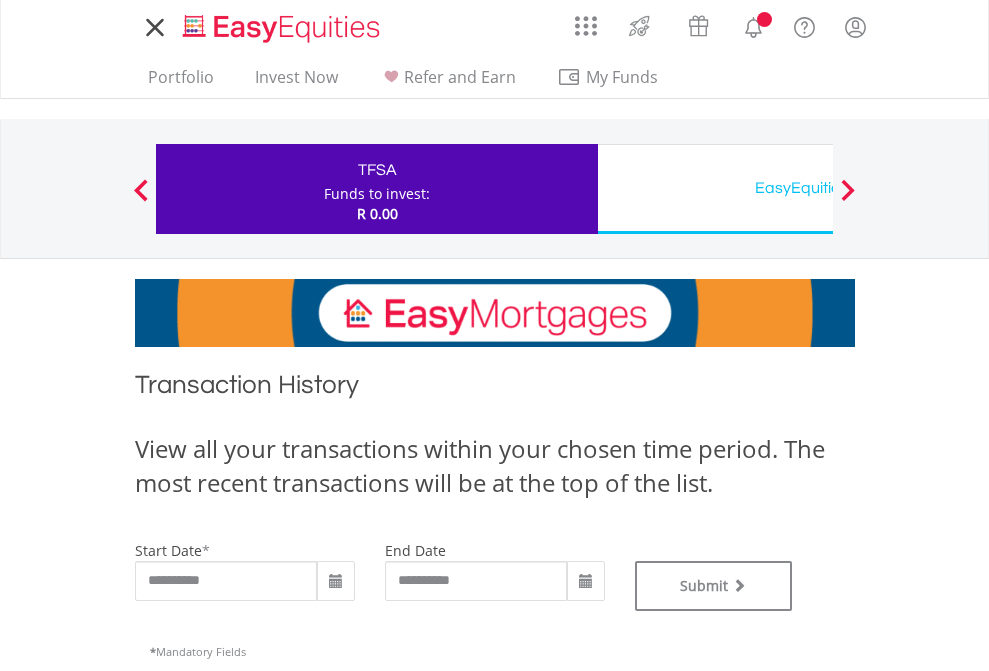 scroll, scrollTop: 0, scrollLeft: 0, axis: both 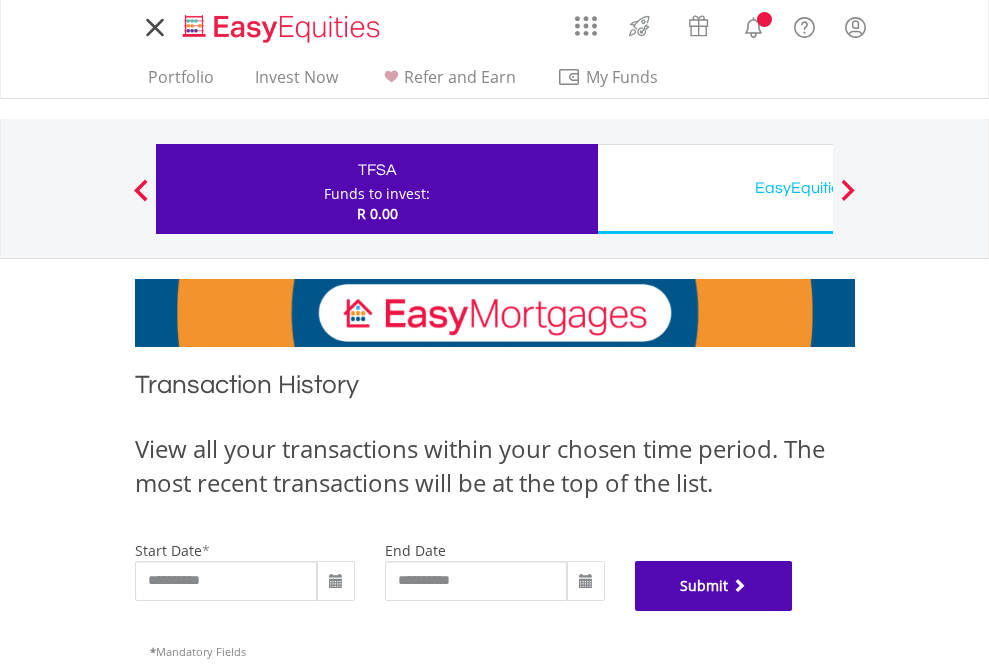 click on "Submit" at bounding box center (714, 586) 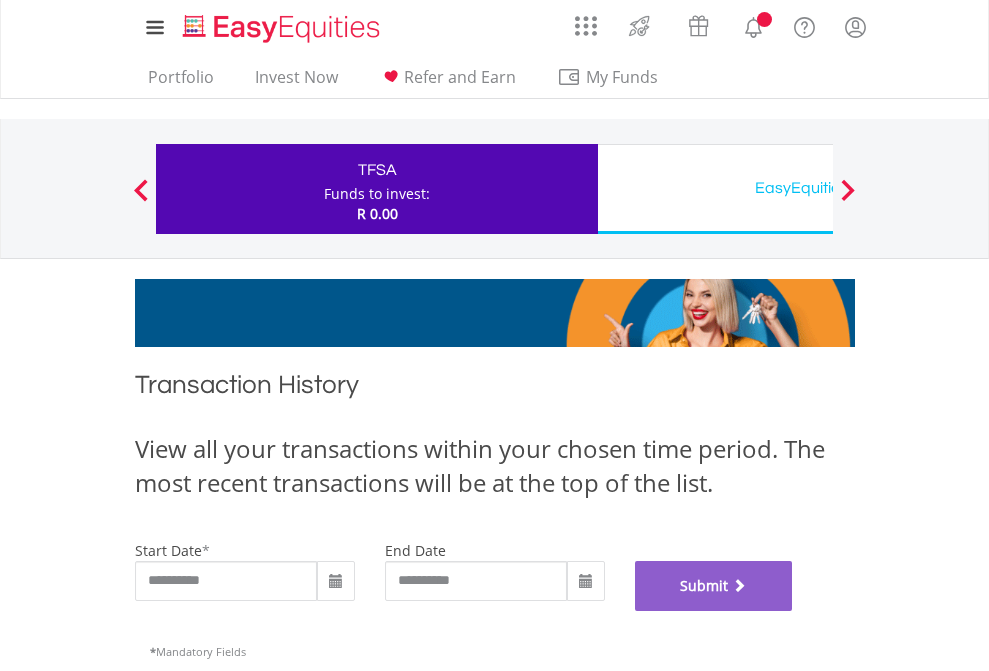 scroll, scrollTop: 811, scrollLeft: 0, axis: vertical 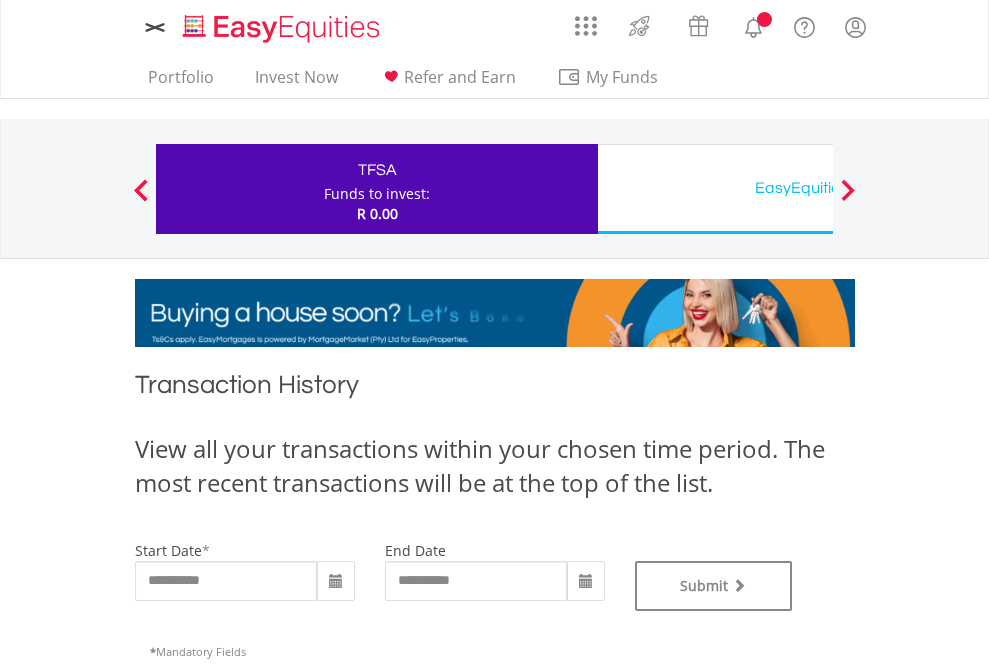 click on "EasyEquities USD" at bounding box center (818, 188) 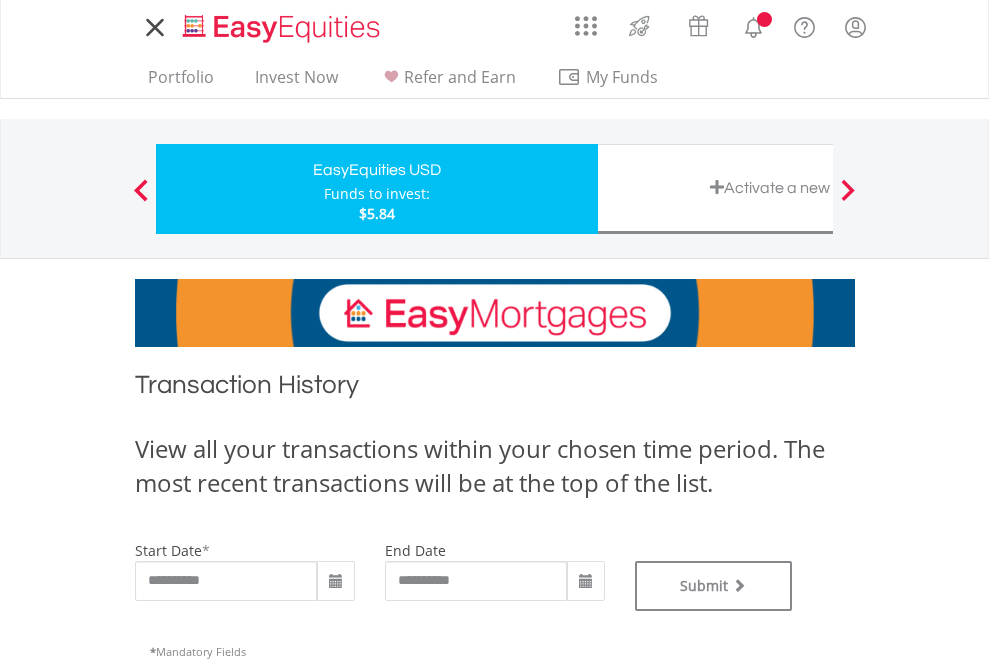 scroll, scrollTop: 0, scrollLeft: 0, axis: both 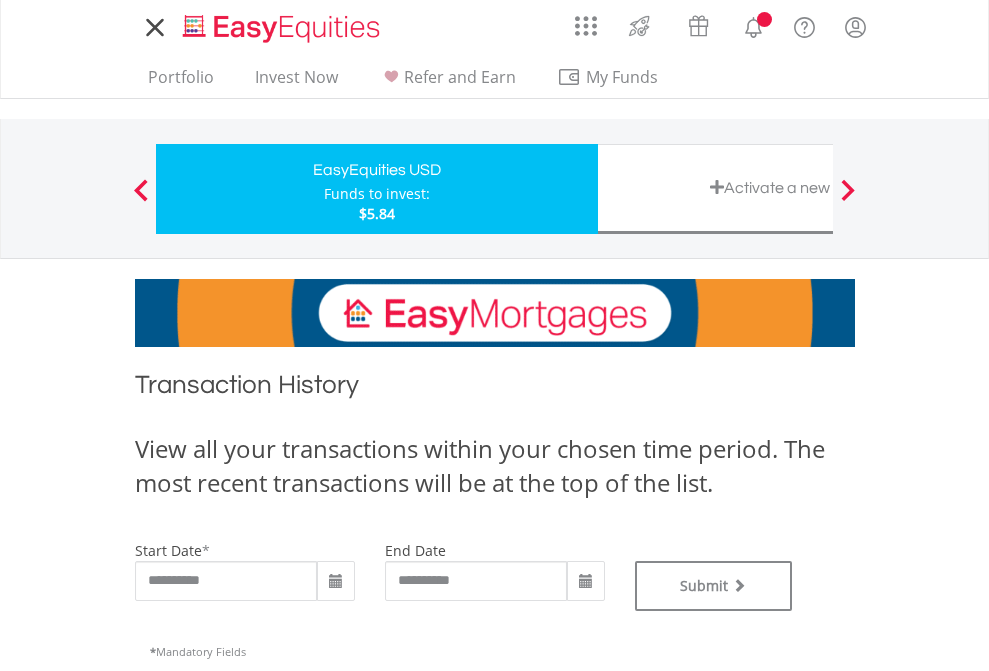 type on "**********" 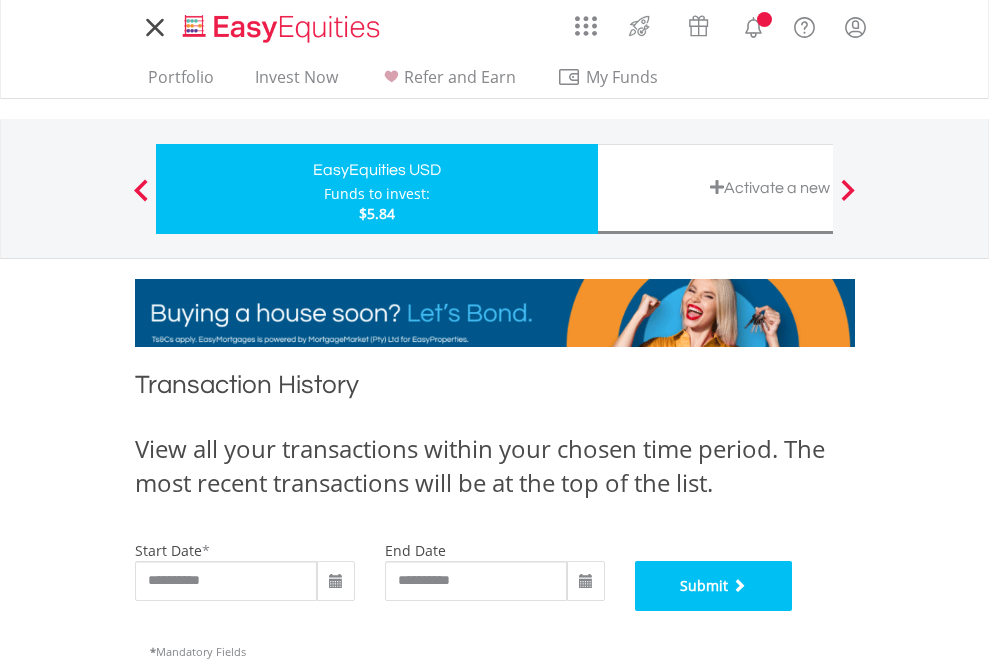 click on "Submit" at bounding box center (714, 586) 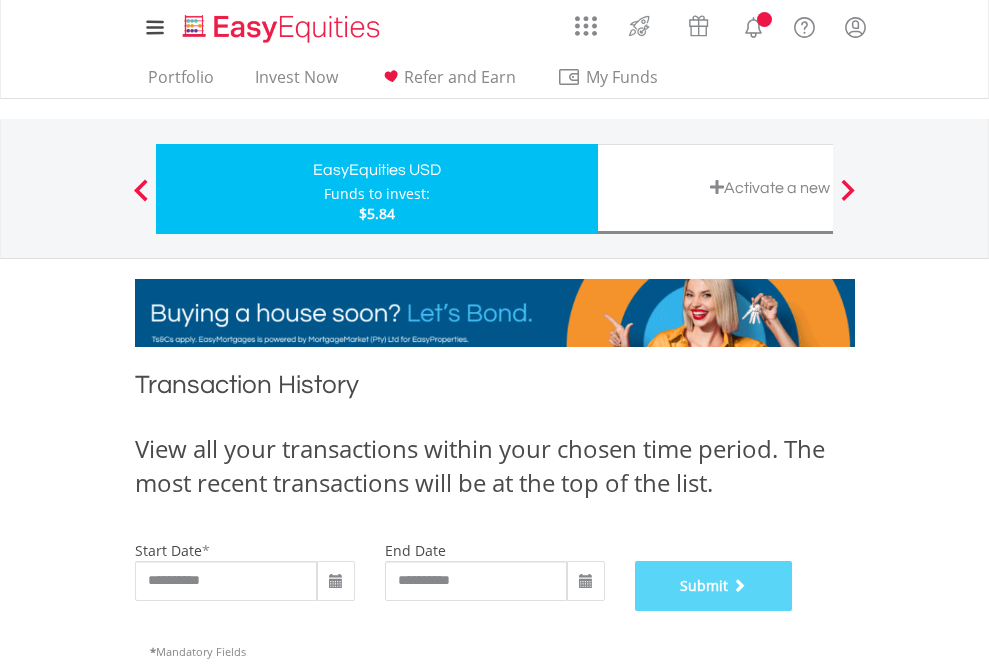 scroll, scrollTop: 811, scrollLeft: 0, axis: vertical 